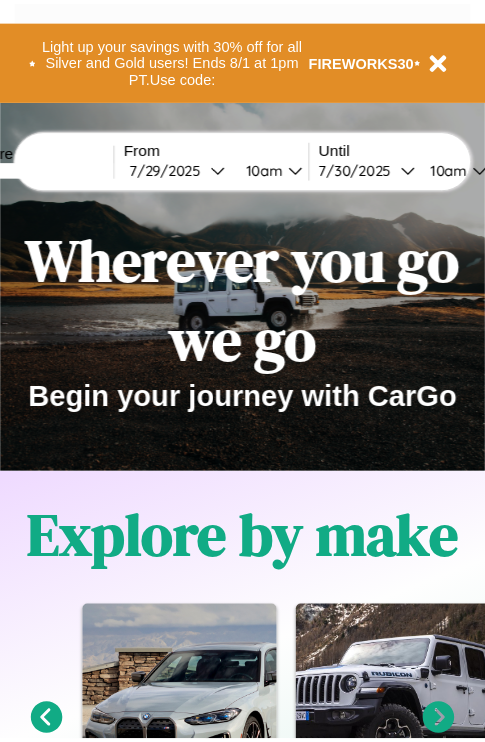 scroll, scrollTop: 0, scrollLeft: 0, axis: both 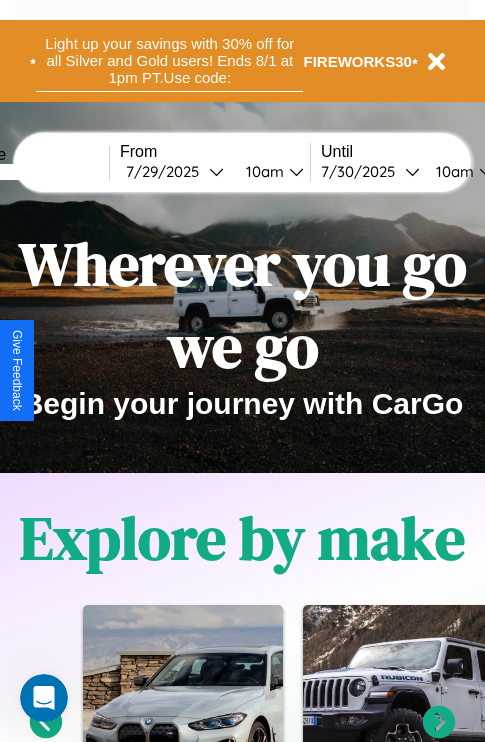 click on "Light up your savings with 30% off for all Silver and Gold users! Ends 8/1 at 1pm PT.  Use code:" at bounding box center (169, 61) 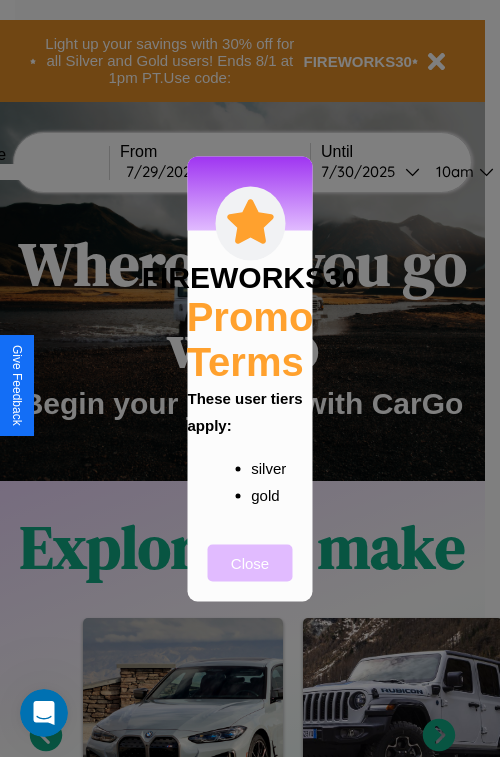 click on "Close" at bounding box center (250, 562) 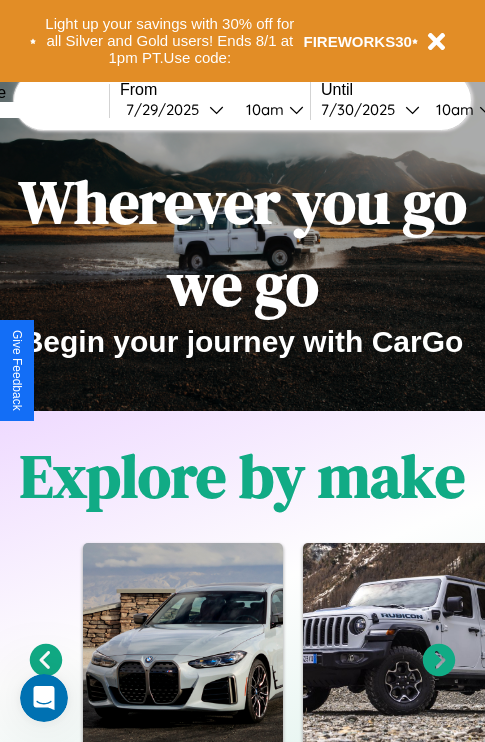 scroll, scrollTop: 0, scrollLeft: 0, axis: both 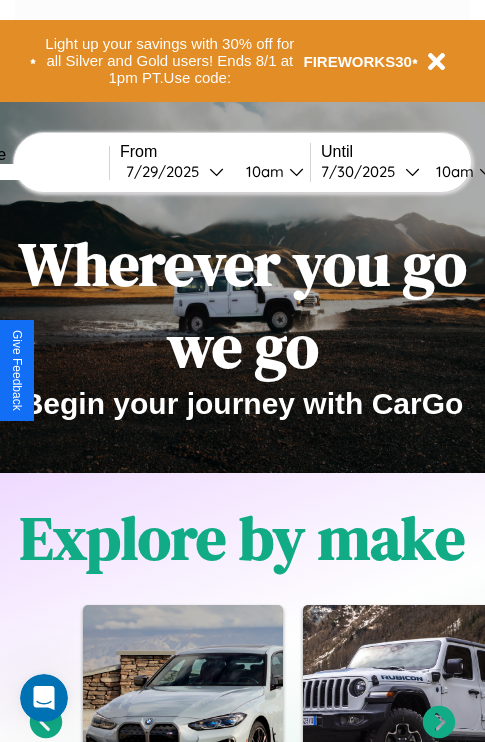 click at bounding box center [34, 172] 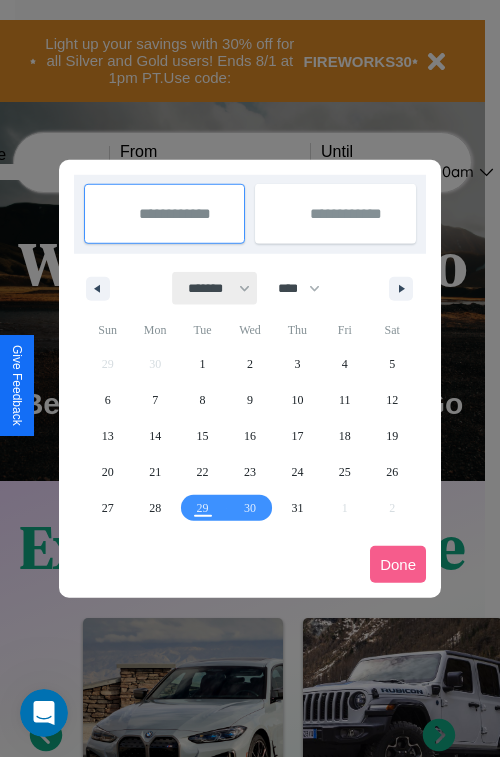 click on "******* ******** ***** ***** *** **** **** ****** ********* ******* ******** ********" at bounding box center [215, 288] 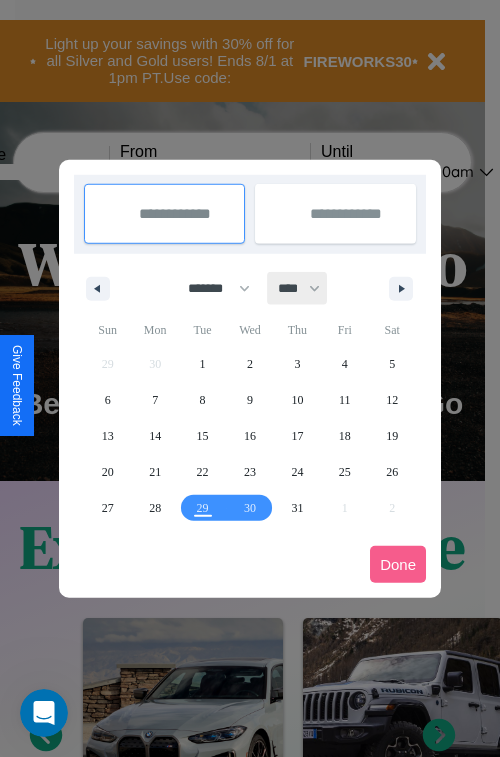 click on "**** **** **** **** **** **** **** **** **** **** **** **** **** **** **** **** **** **** **** **** **** **** **** **** **** **** **** **** **** **** **** **** **** **** **** **** **** **** **** **** **** **** **** **** **** **** **** **** **** **** **** **** **** **** **** **** **** **** **** **** **** **** **** **** **** **** **** **** **** **** **** **** **** **** **** **** **** **** **** **** **** **** **** **** **** **** **** **** **** **** **** **** **** **** **** **** **** **** **** **** **** **** **** **** **** **** **** **** **** **** **** **** **** **** **** **** **** **** **** **** ****" at bounding box center [298, 288] 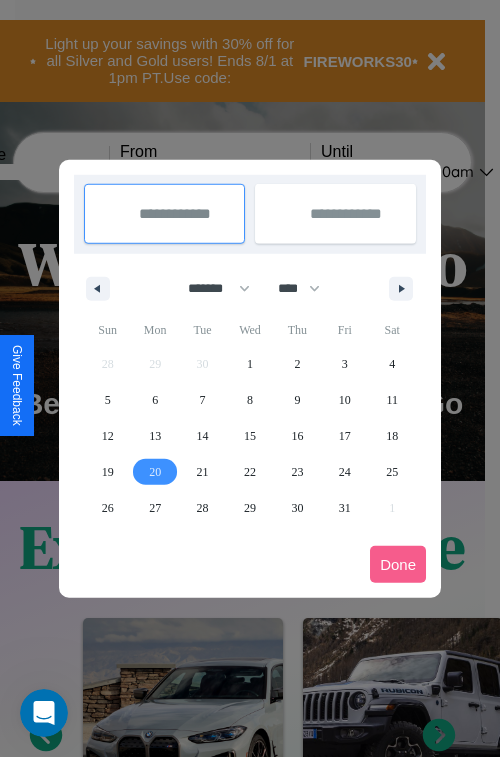 click on "20" at bounding box center [155, 472] 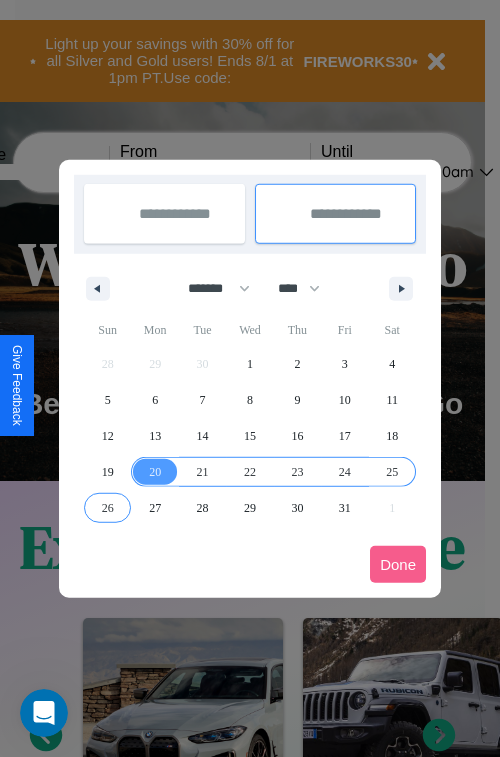 click on "26" at bounding box center [108, 508] 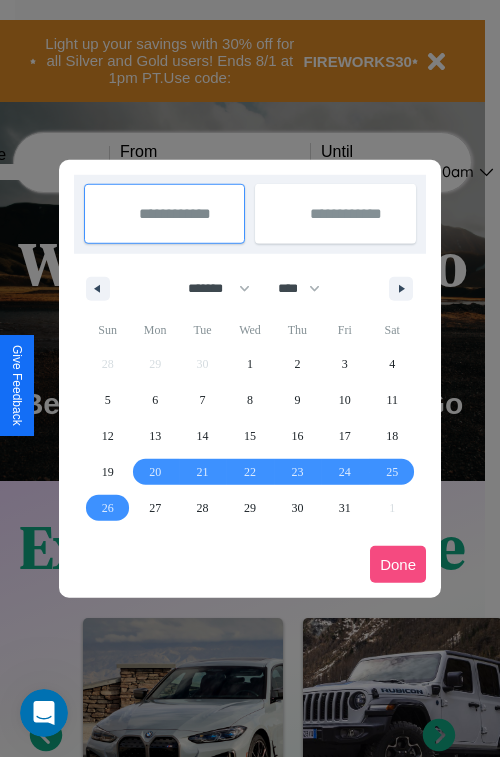 click on "Done" at bounding box center (398, 564) 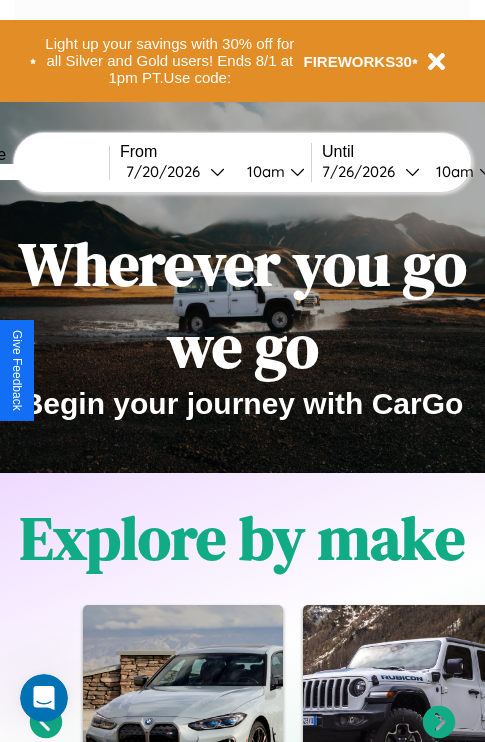 scroll, scrollTop: 0, scrollLeft: 77, axis: horizontal 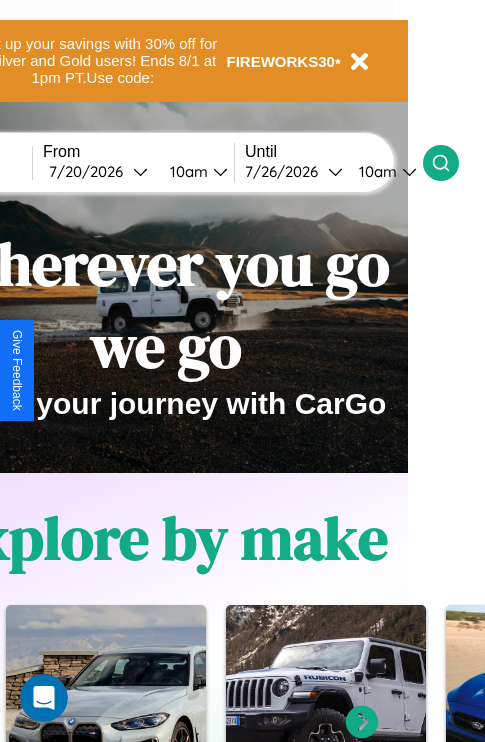 click 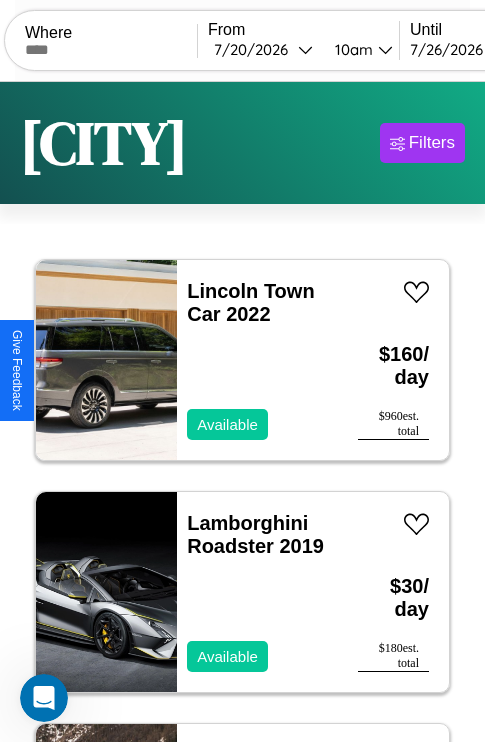 scroll, scrollTop: 79, scrollLeft: 0, axis: vertical 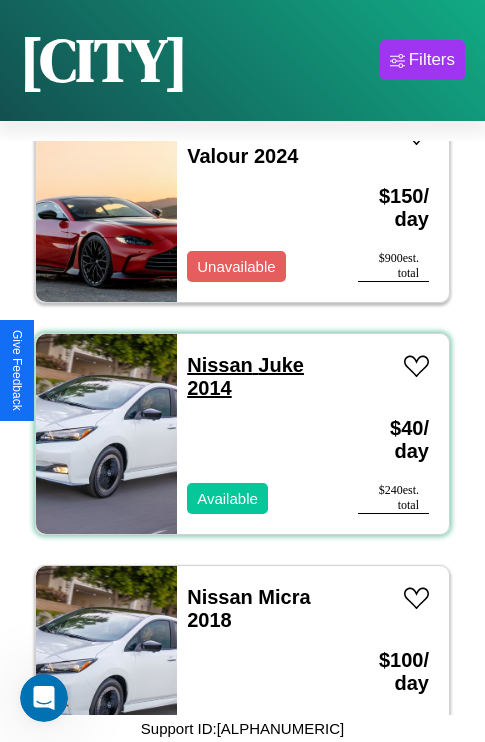 click on "Nissan   Juke   2014" at bounding box center (245, 376) 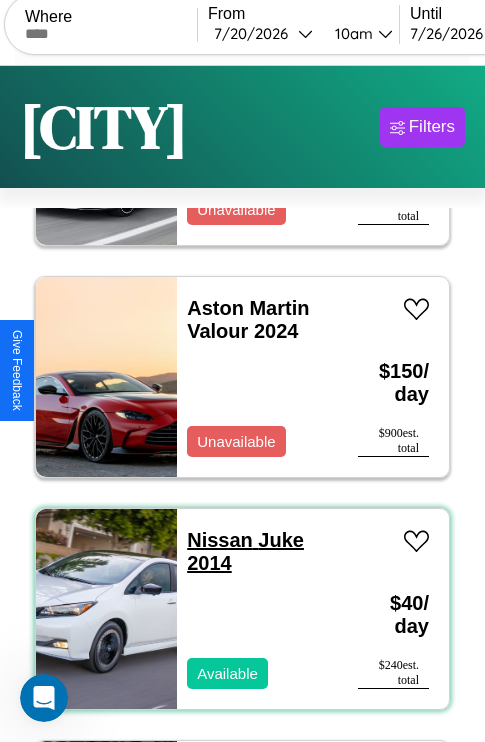 scroll, scrollTop: 0, scrollLeft: 0, axis: both 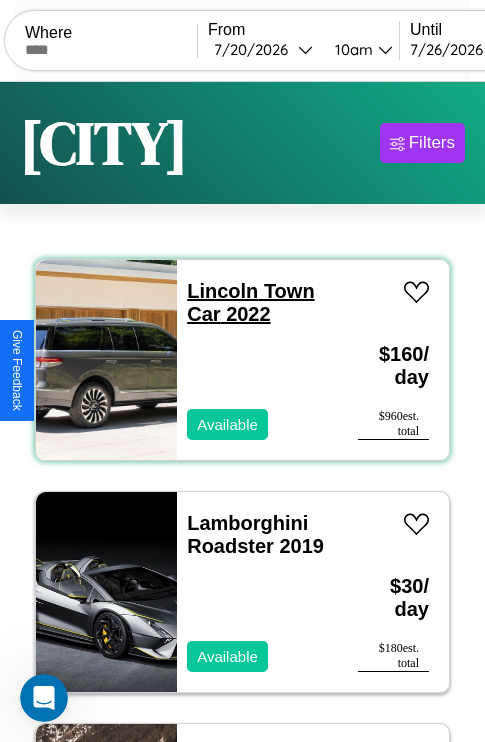 click on "Lincoln   Town Car   2022" at bounding box center [250, 302] 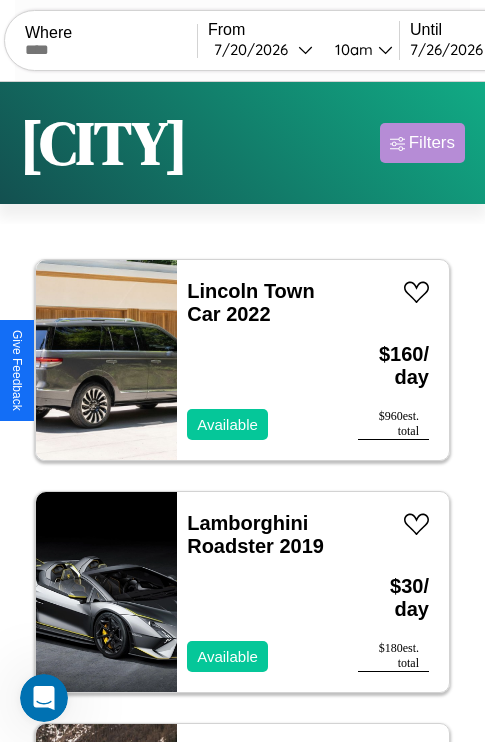 click on "Filters" at bounding box center (432, 143) 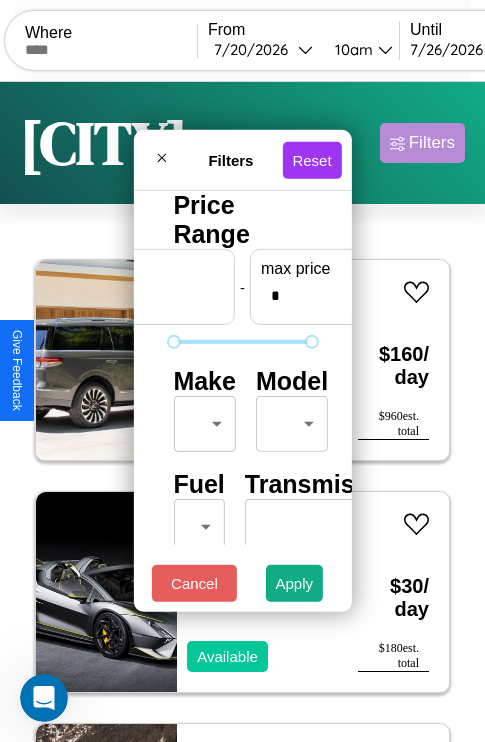 scroll, scrollTop: 0, scrollLeft: 124, axis: horizontal 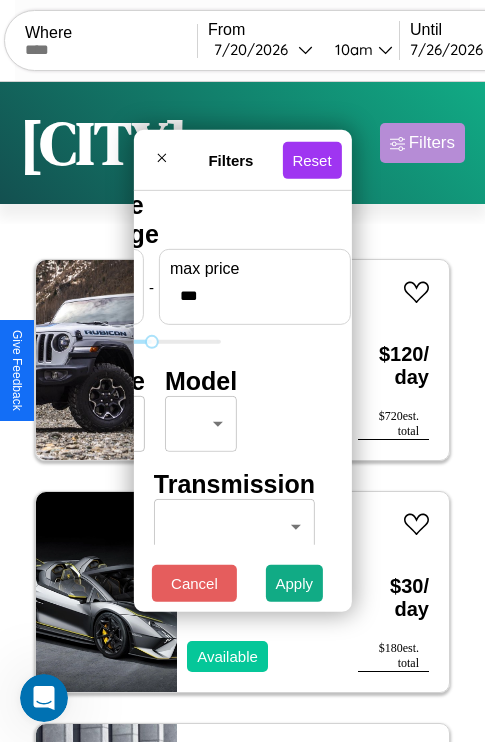 type on "***" 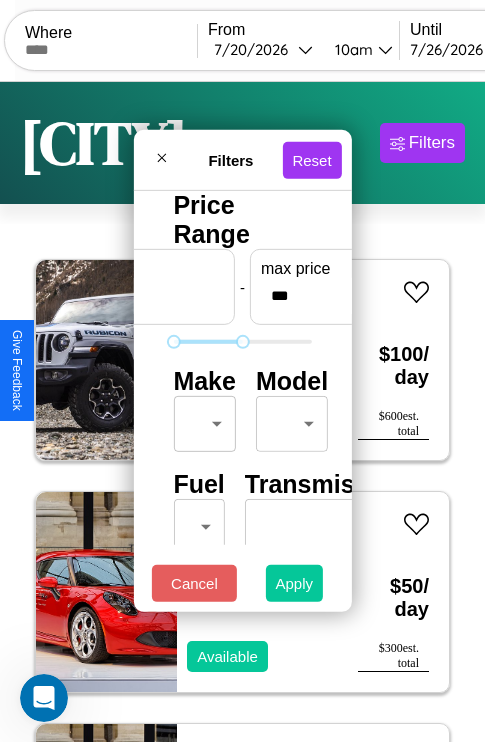 type on "*" 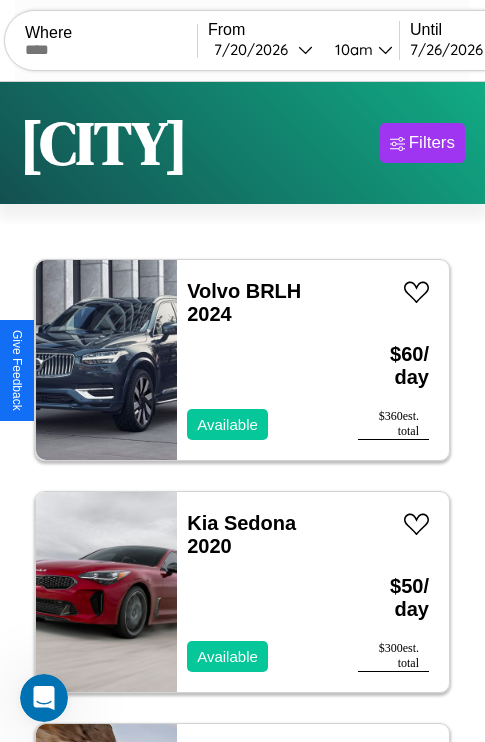 scroll, scrollTop: 95, scrollLeft: 0, axis: vertical 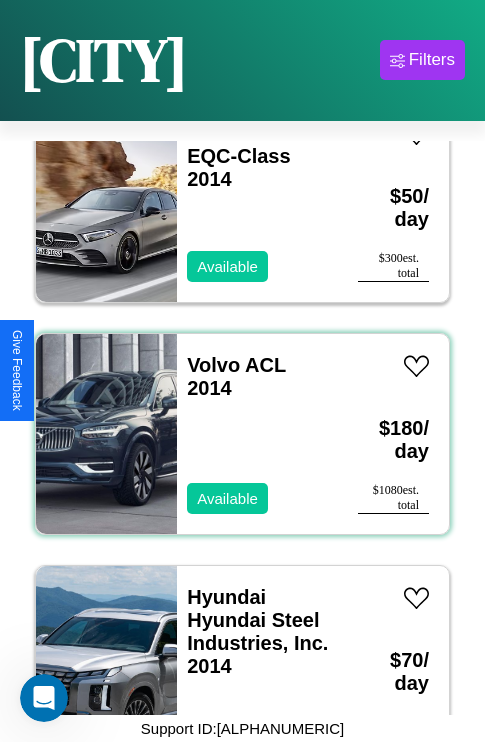 click on "Volvo   ACL   2014 Available" at bounding box center [257, 434] 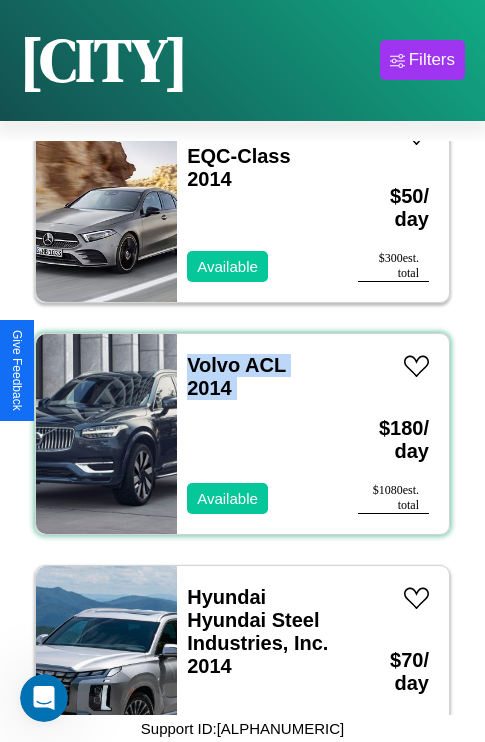 click on "Volvo   ACL   2014 Available" at bounding box center (257, 434) 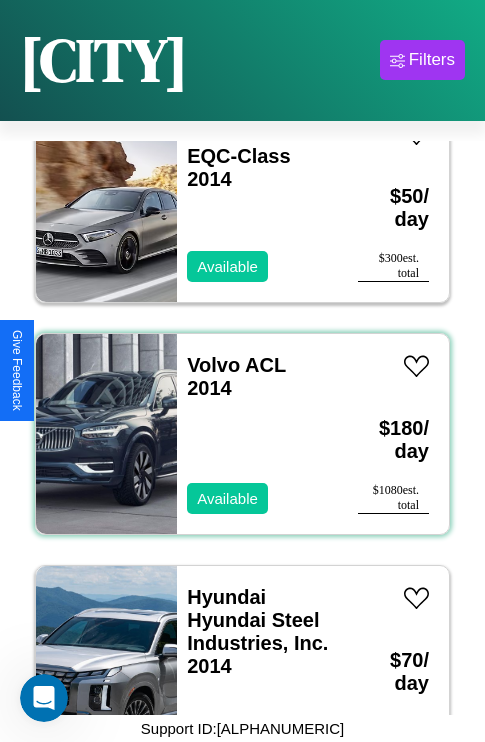 click on "Volvo   ACL   2014 Available" at bounding box center (257, 434) 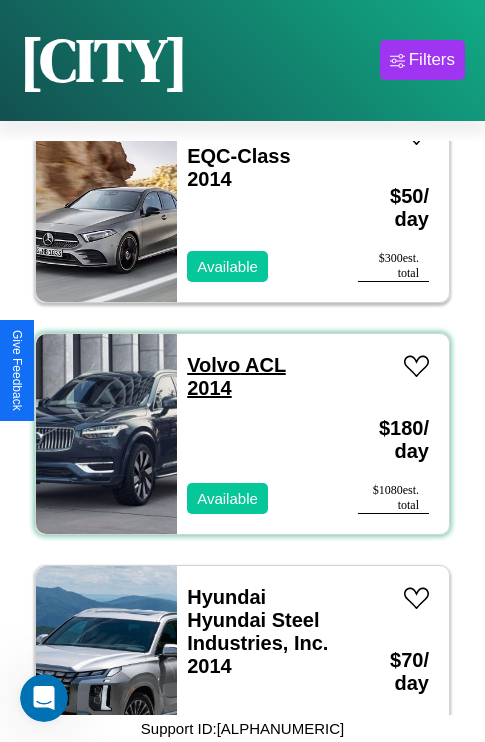 click on "Volvo   ACL   2014" at bounding box center [236, 376] 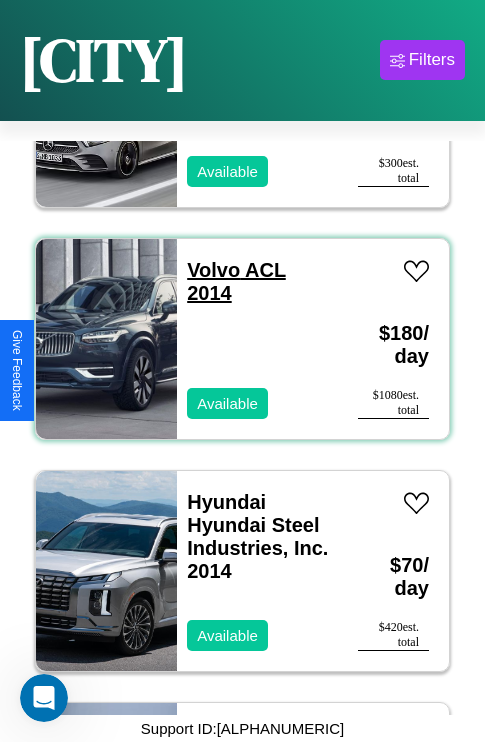 scroll, scrollTop: 2859, scrollLeft: 0, axis: vertical 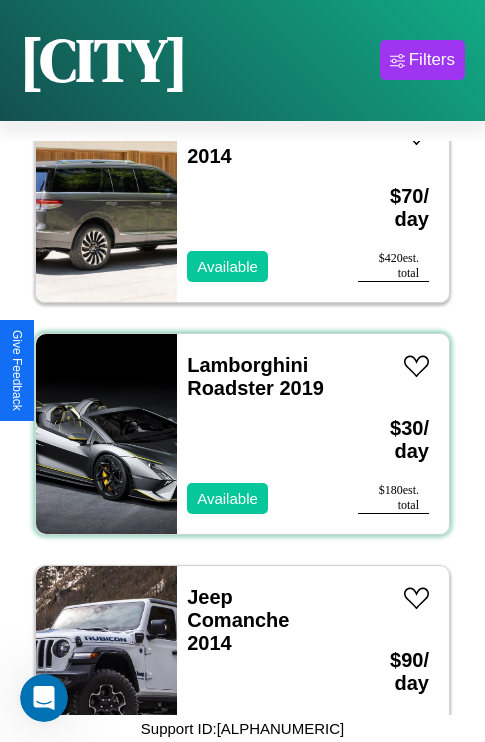 click on "Lamborghini   Roadster   2019 Available" at bounding box center (257, 434) 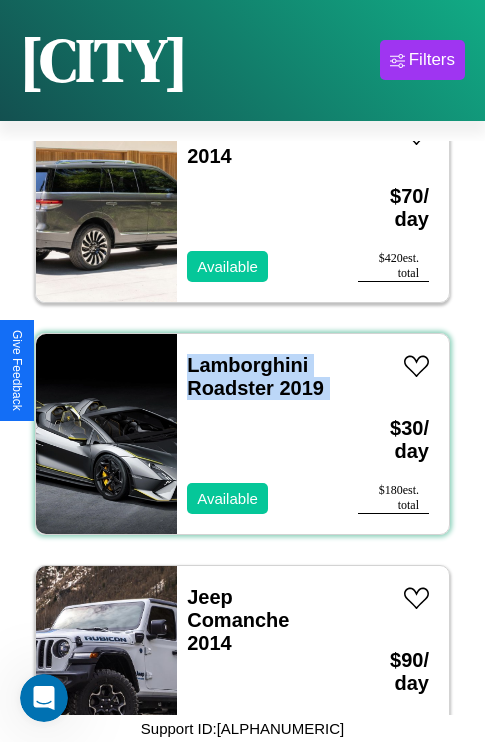 click on "Lamborghini   Roadster   2019 Available" at bounding box center (257, 434) 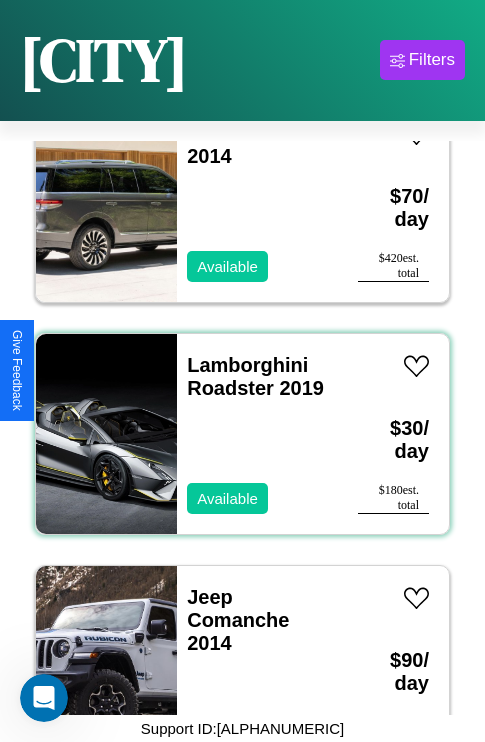 click on "Lamborghini   Roadster   2019 Available" at bounding box center (257, 434) 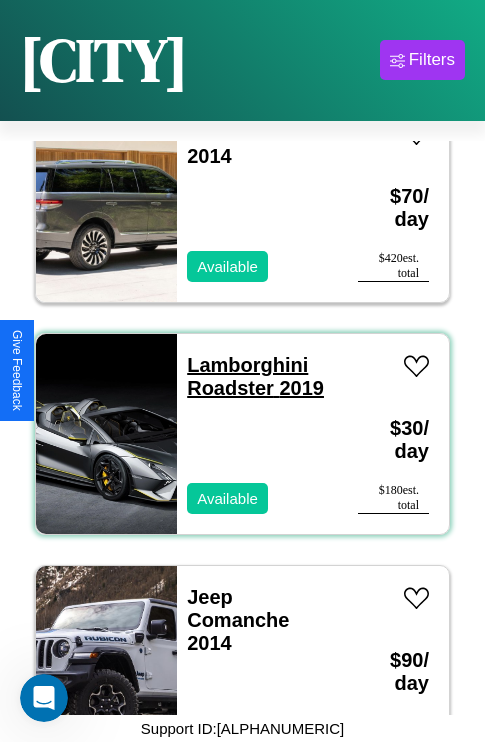 click on "Lamborghini   Roadster   2019" at bounding box center (255, 376) 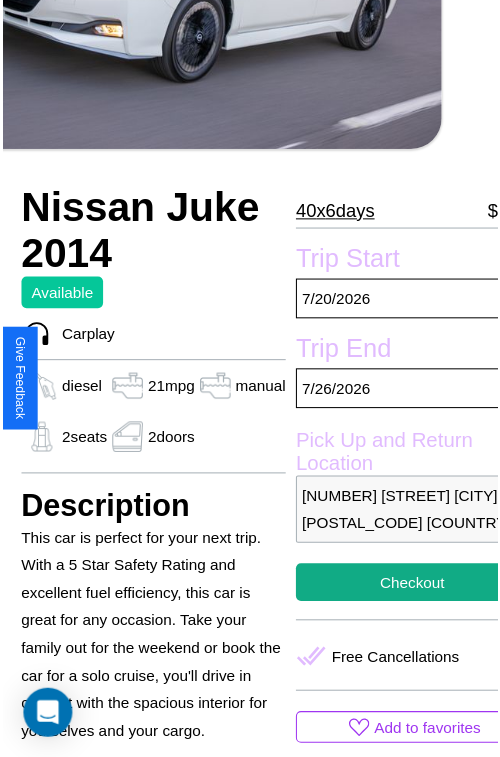 scroll, scrollTop: 220, scrollLeft: 72, axis: both 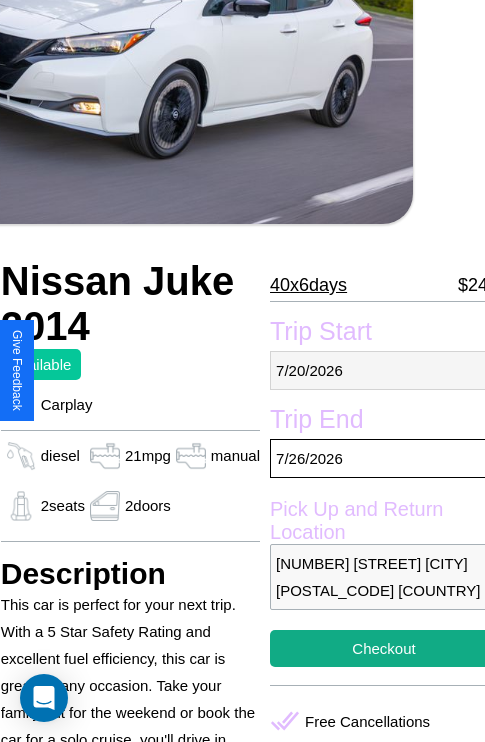 click on "7 / 20 / 2026" at bounding box center (384, 370) 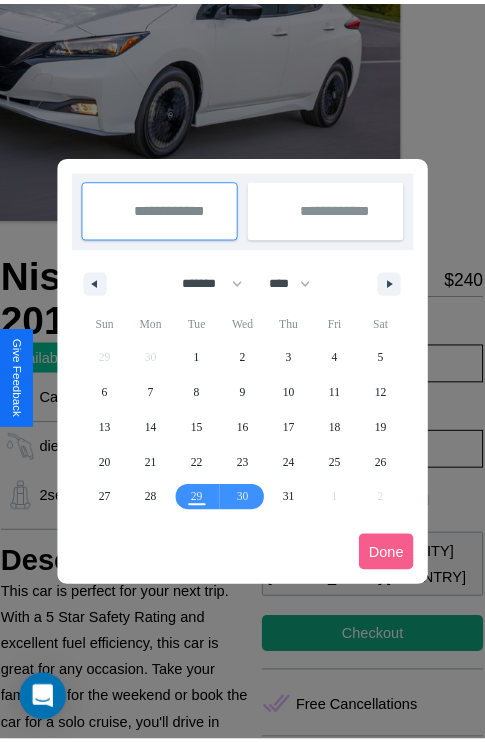 scroll, scrollTop: 0, scrollLeft: 72, axis: horizontal 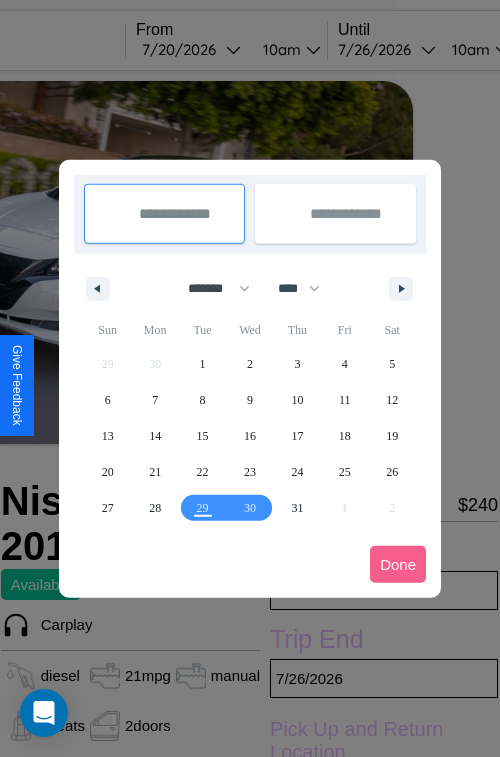 click at bounding box center [250, 378] 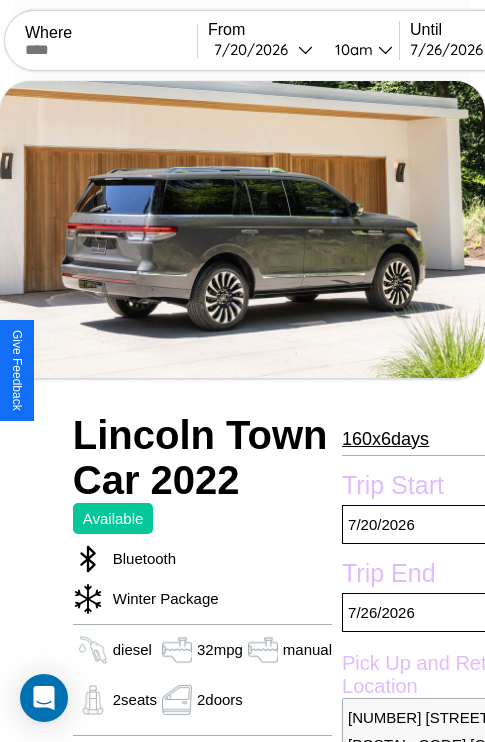 scroll, scrollTop: 914, scrollLeft: 0, axis: vertical 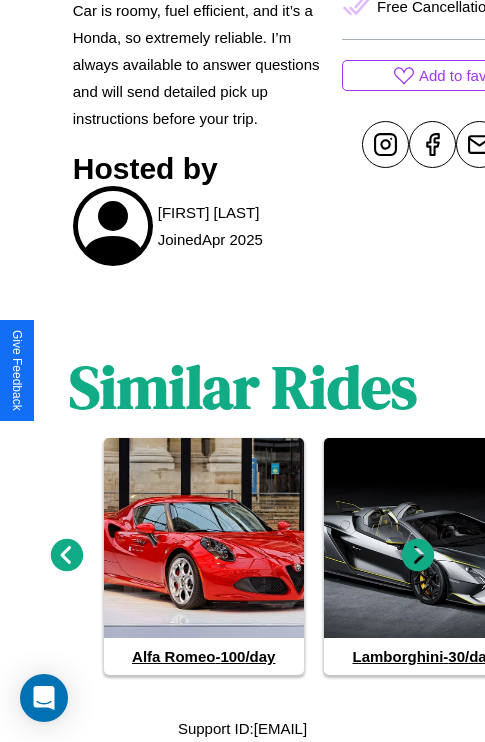 click 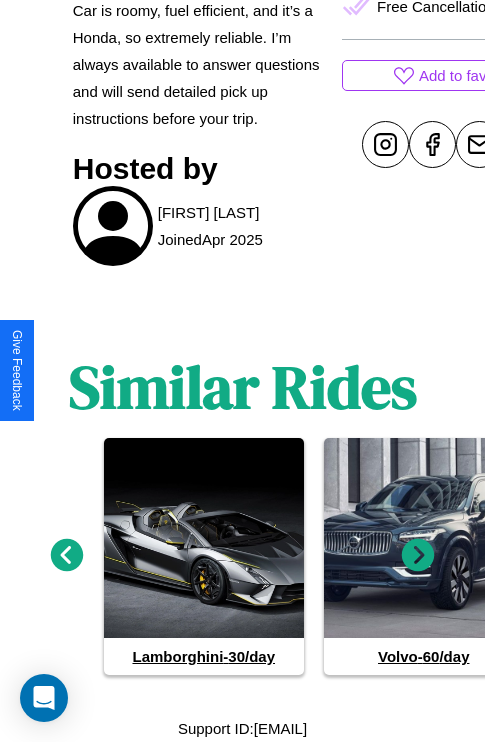 click 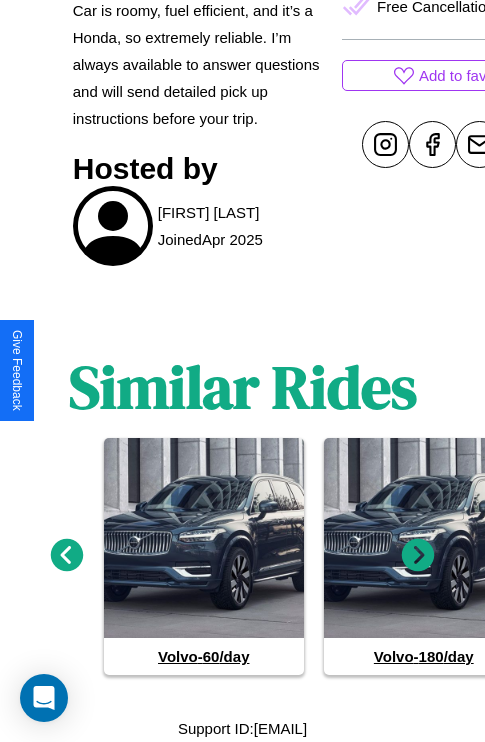 click 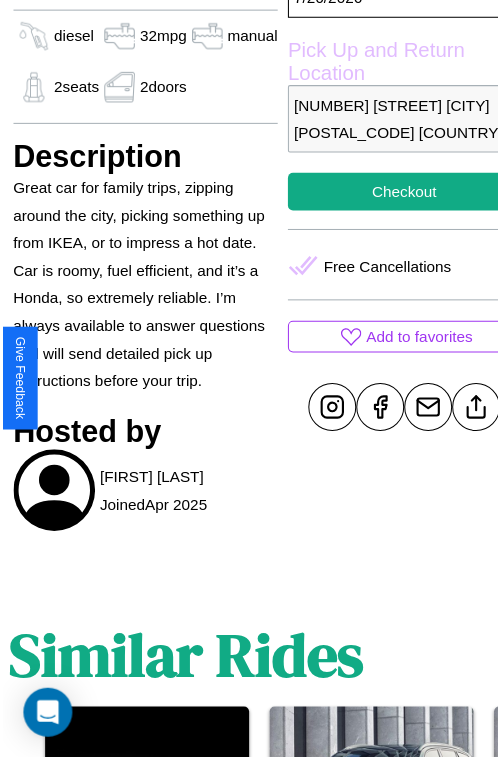 scroll, scrollTop: 574, scrollLeft: 72, axis: both 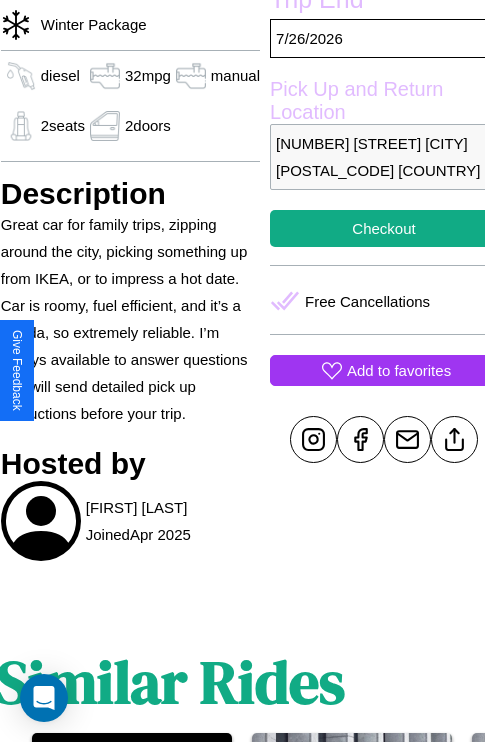 click on "Add to favorites" at bounding box center (399, 370) 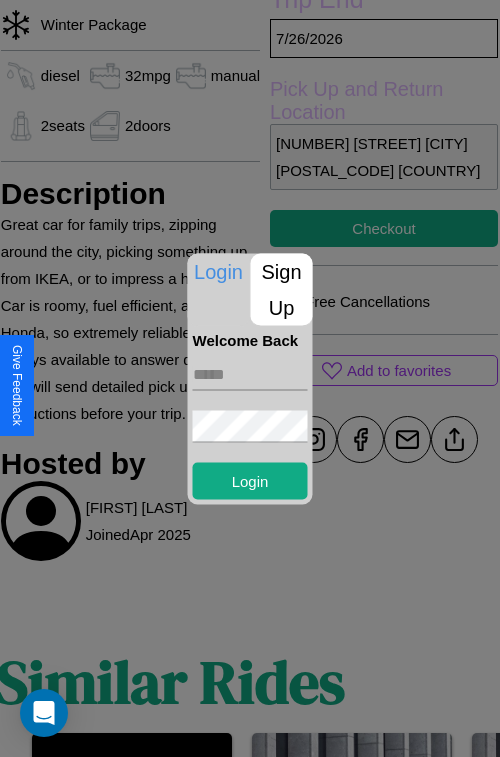 click on "Sign Up" at bounding box center [282, 289] 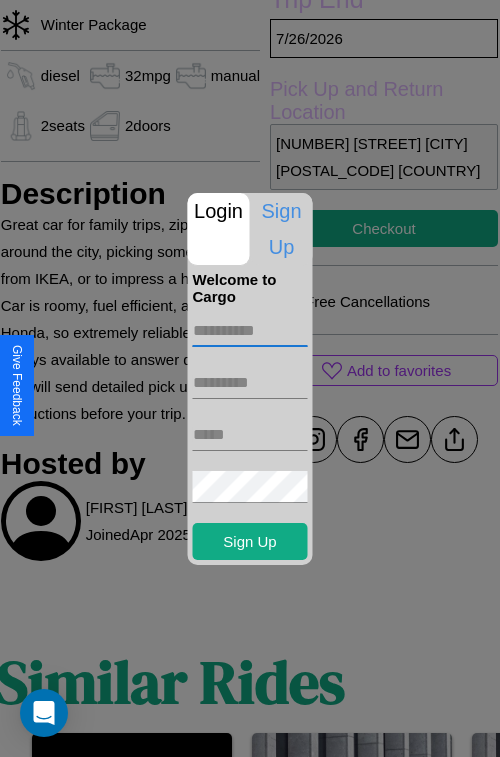 click at bounding box center (250, 331) 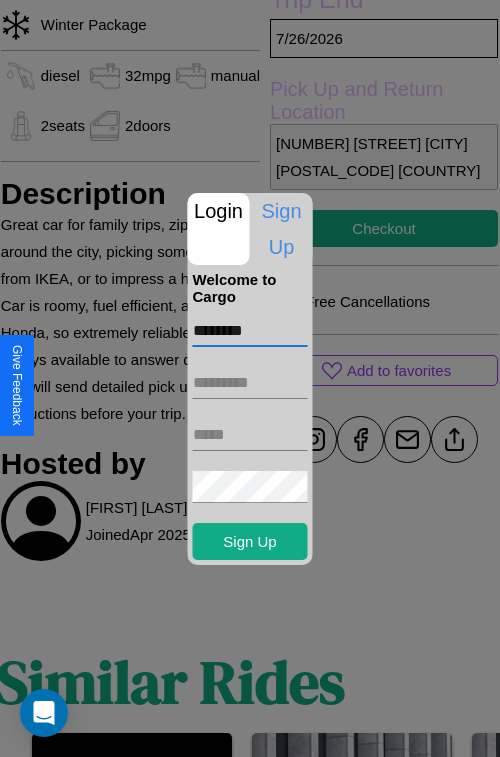 type on "********" 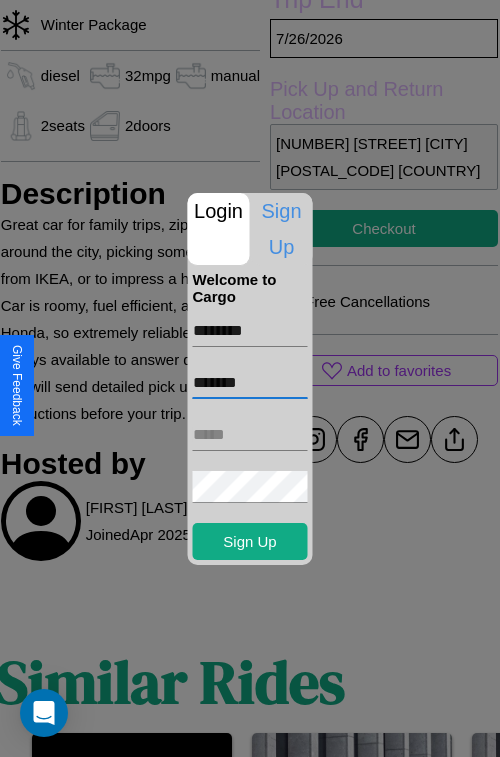 type on "*******" 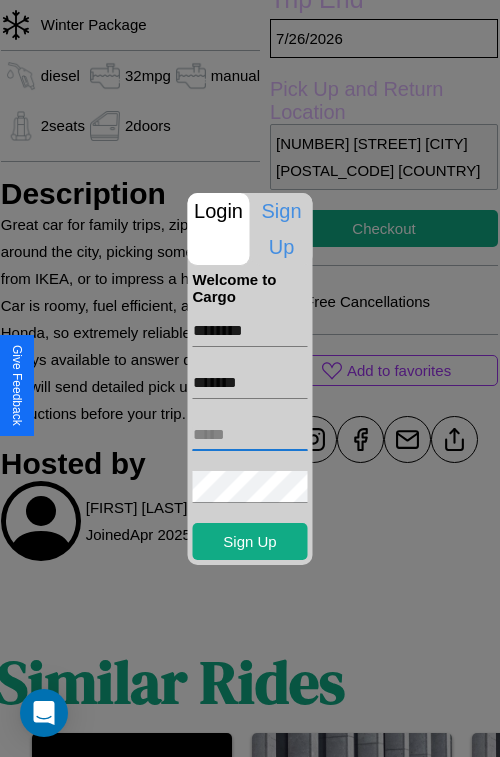 click at bounding box center [250, 435] 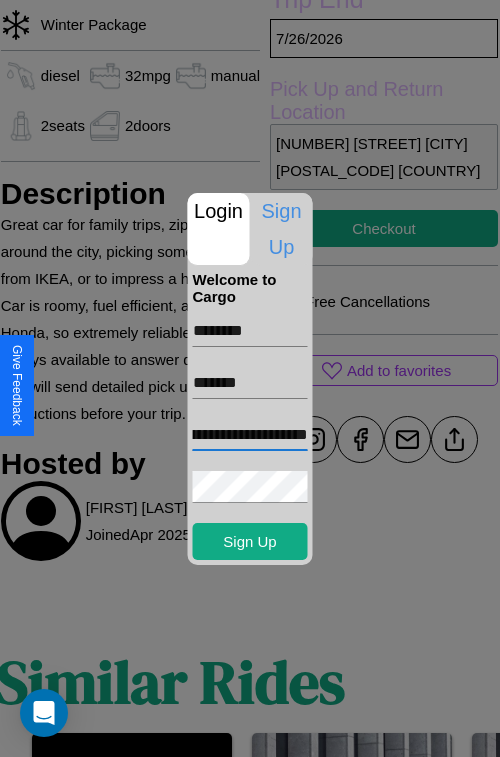 scroll, scrollTop: 0, scrollLeft: 78, axis: horizontal 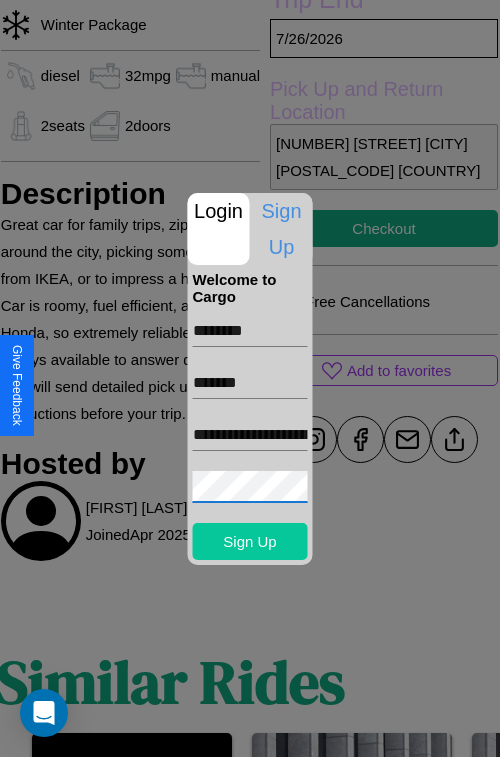 click on "Sign Up" at bounding box center [250, 541] 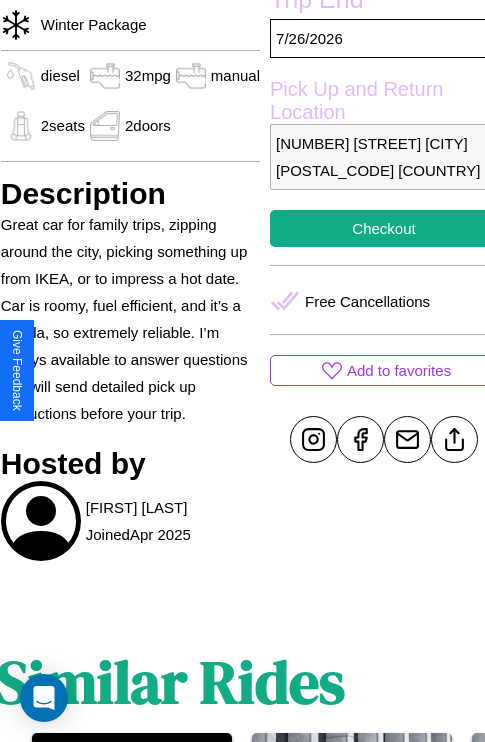 scroll, scrollTop: 574, scrollLeft: 72, axis: both 